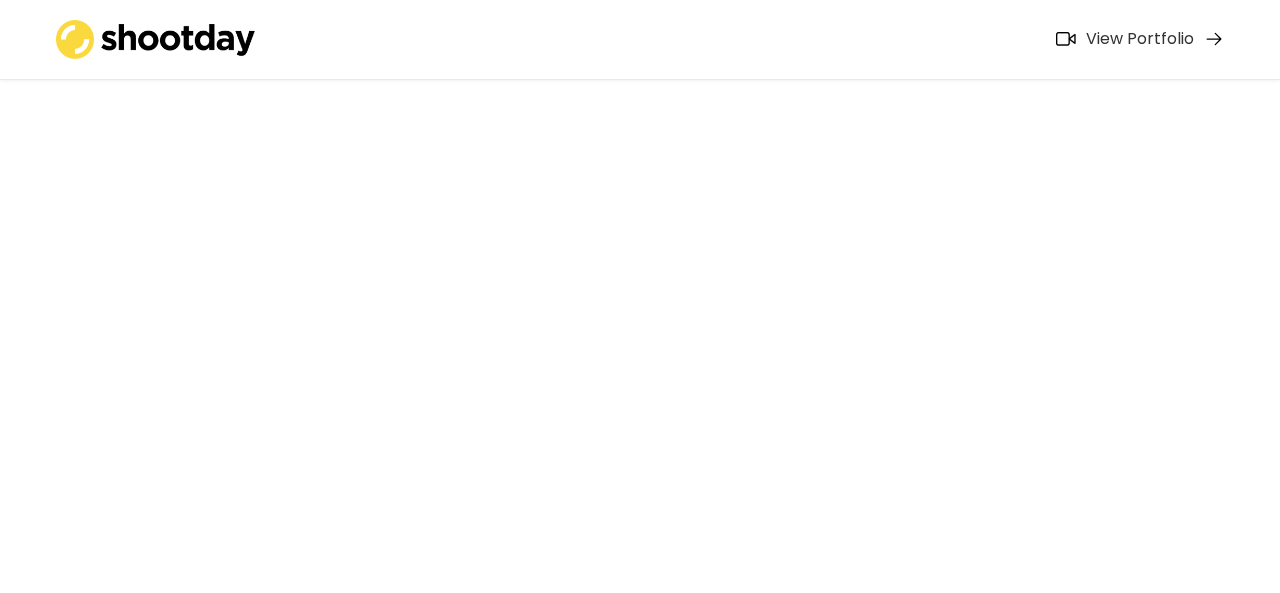 scroll, scrollTop: 0, scrollLeft: 0, axis: both 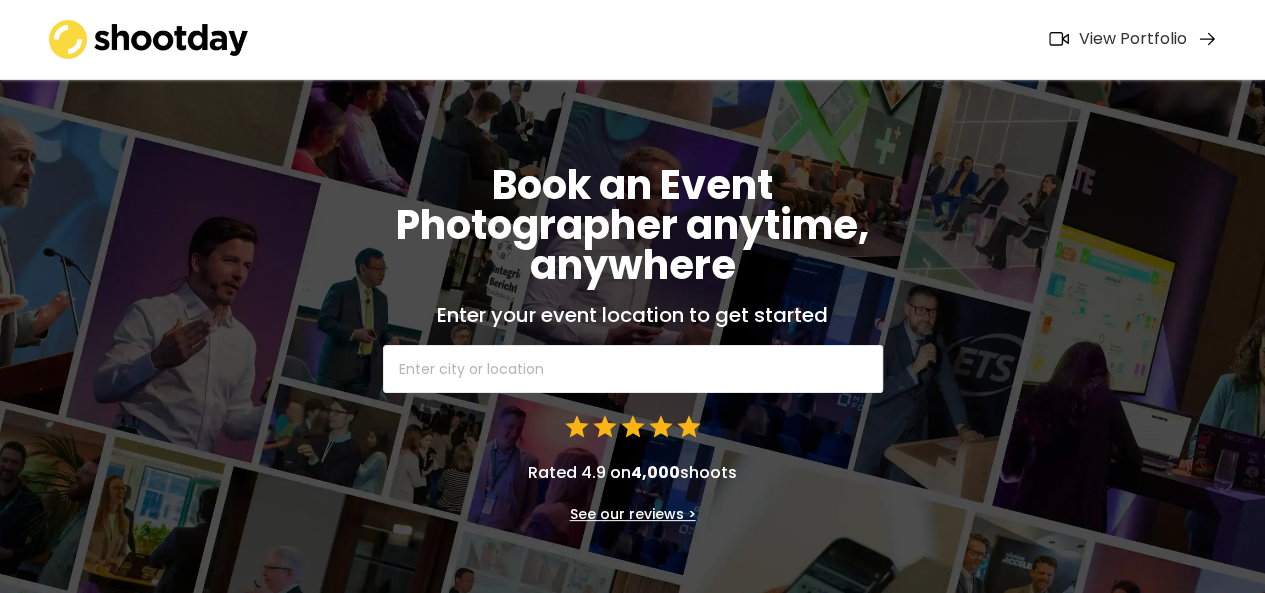 click at bounding box center [633, 369] 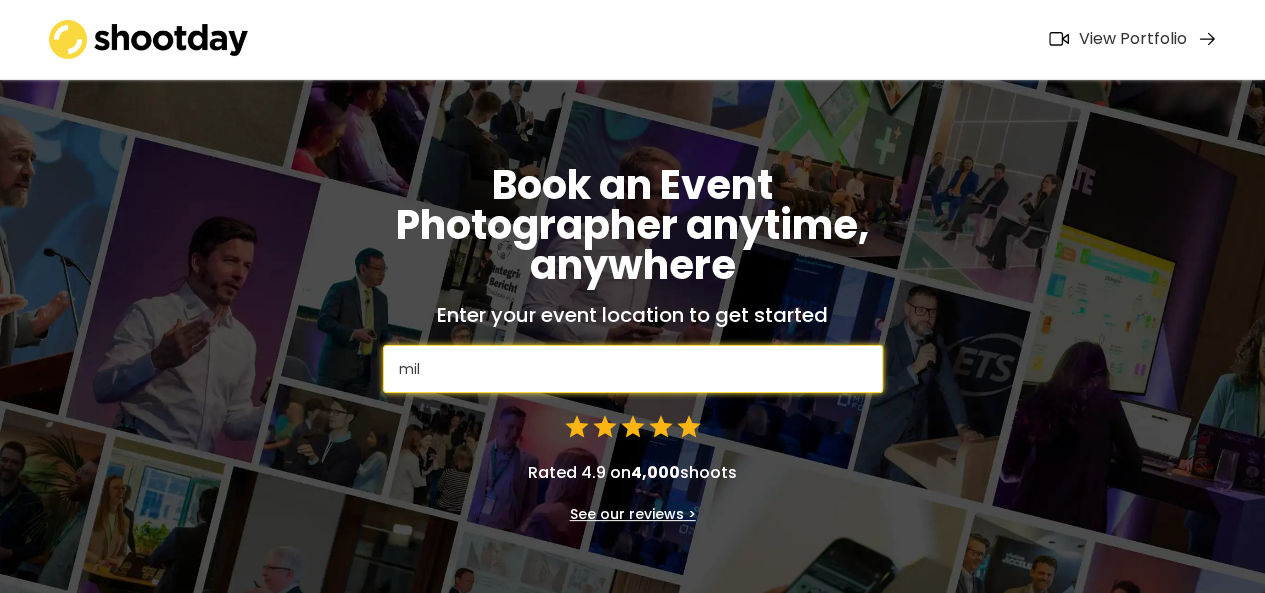 type on "mila" 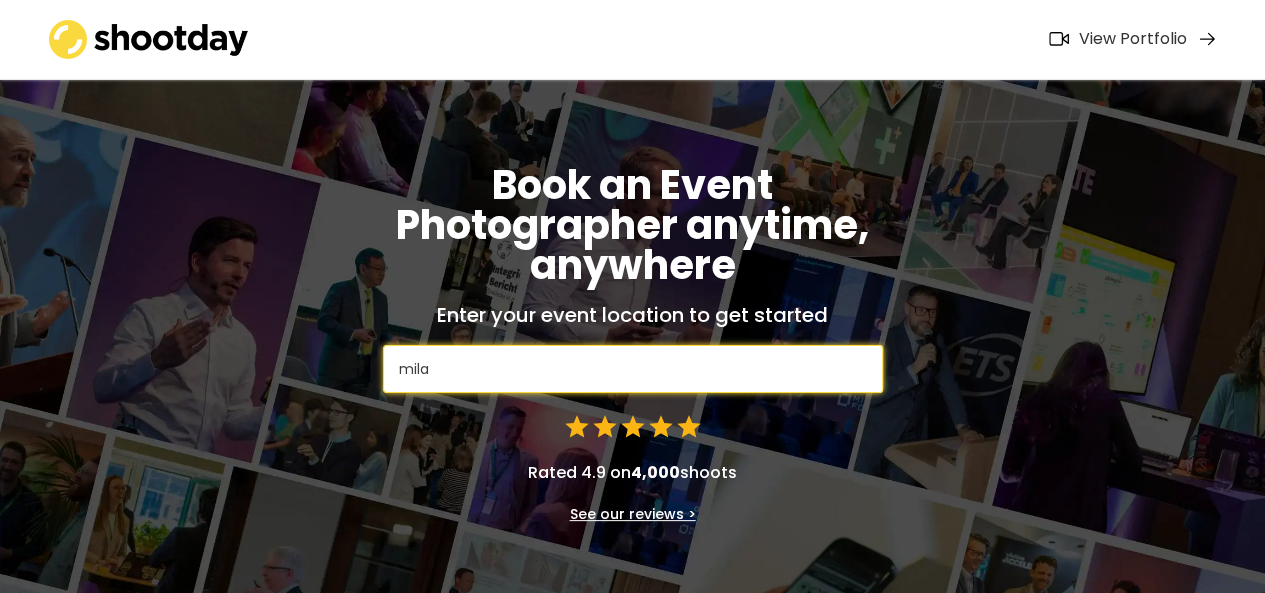 type on "[CITY], Metropolitan City of [CITY], Italy" 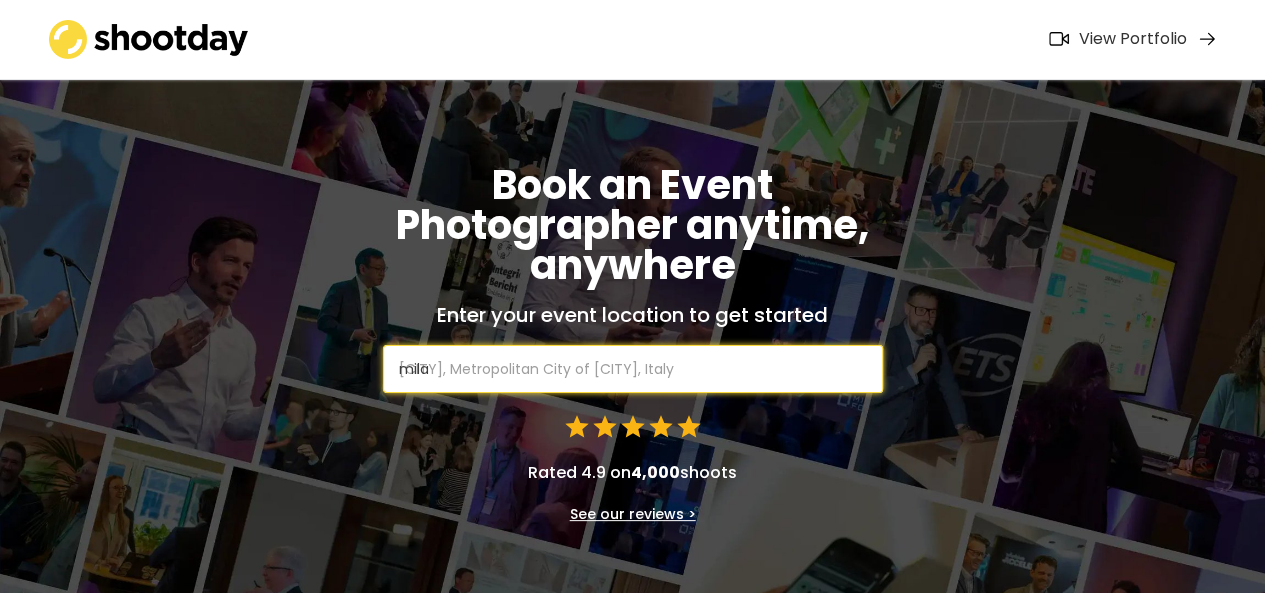 type on "milan" 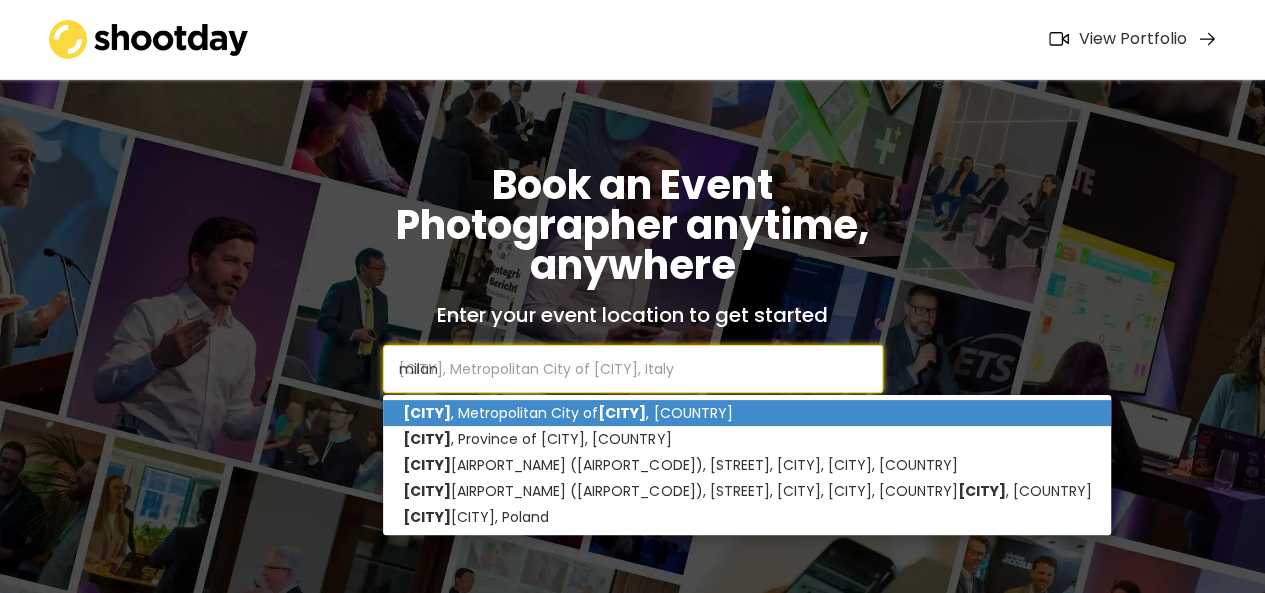 click on "[CITY] , Metropolitan City of  [CITY] , Italy" at bounding box center [747, 413] 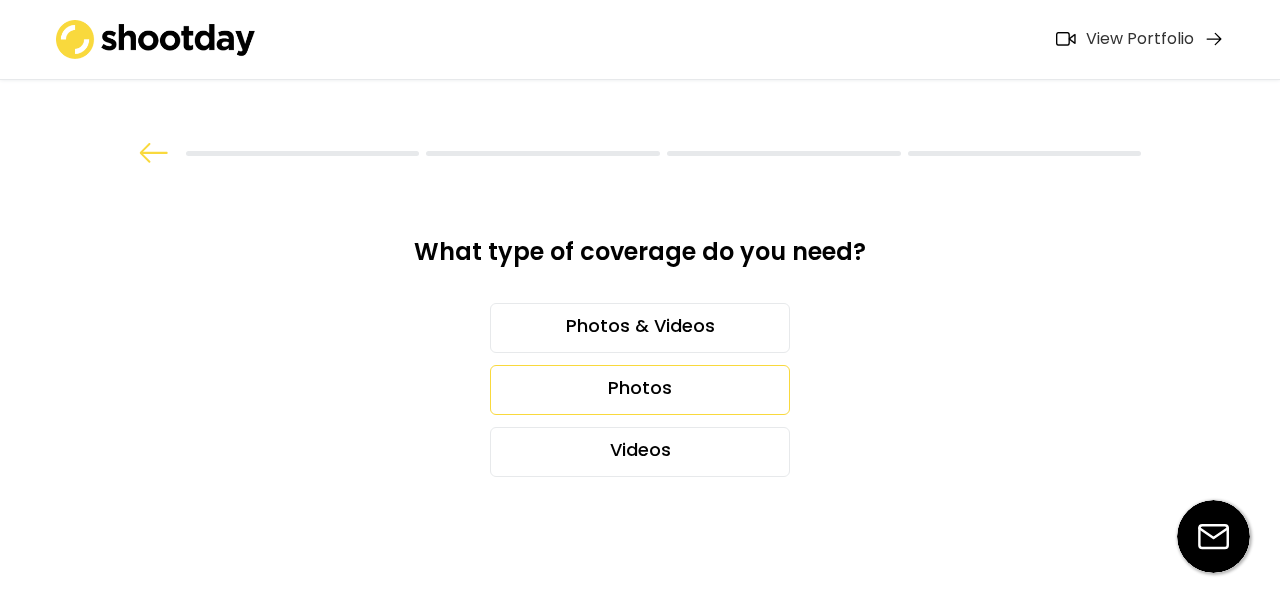 click on "Photos" at bounding box center [640, 390] 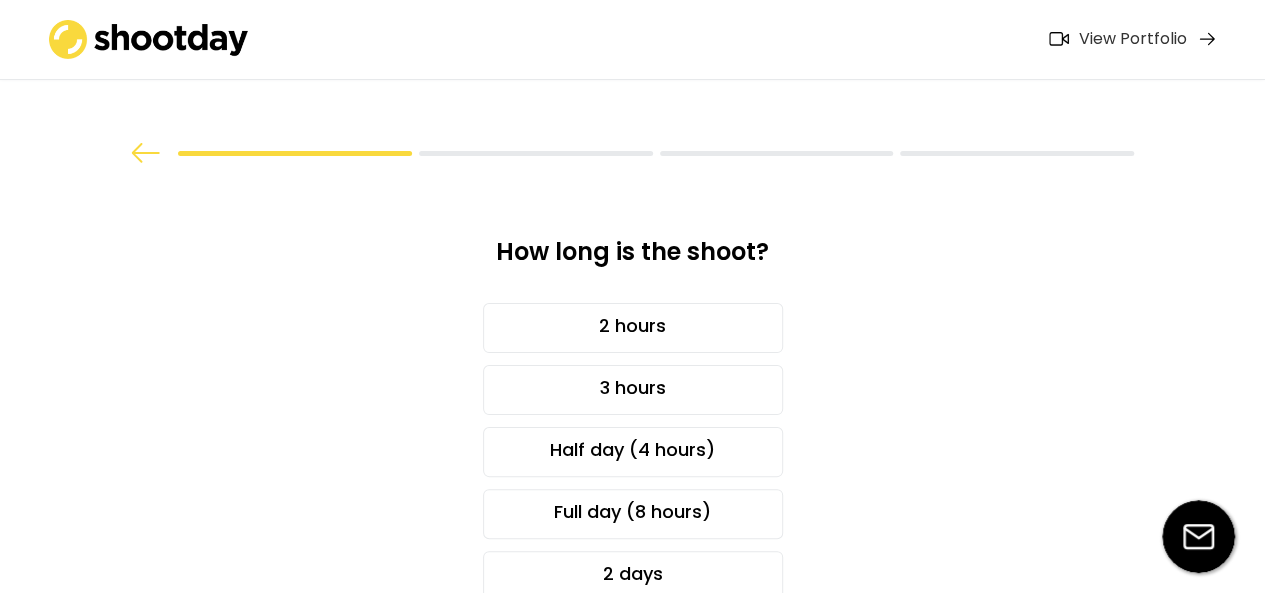 scroll, scrollTop: 100, scrollLeft: 0, axis: vertical 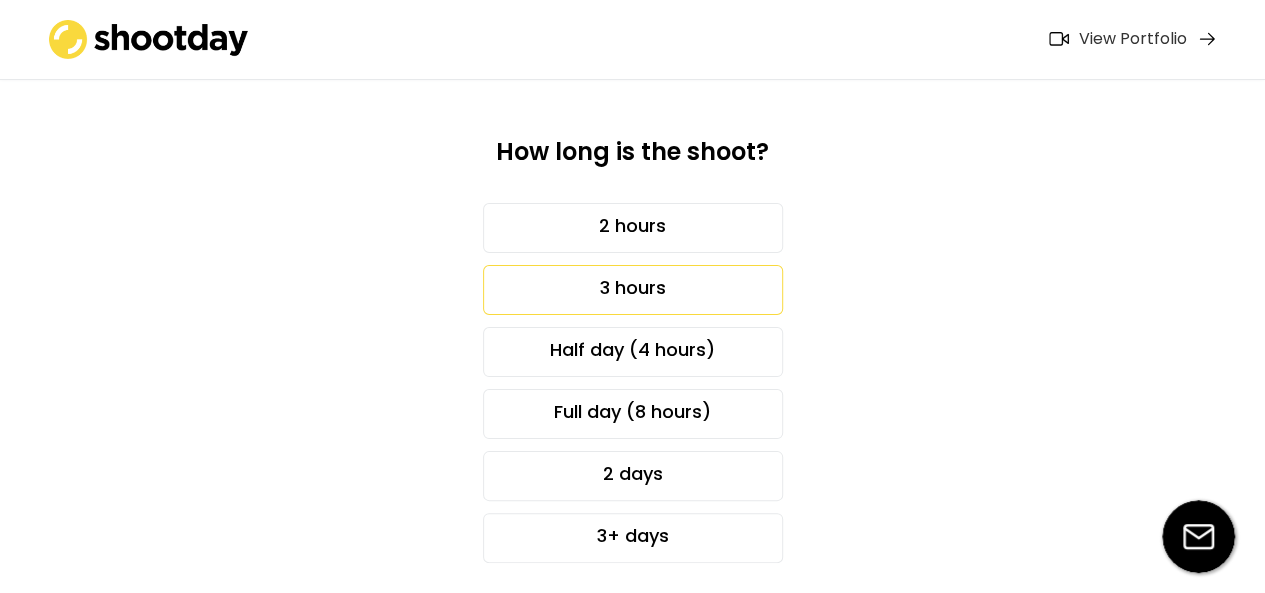 click on "3 hours" at bounding box center (633, 290) 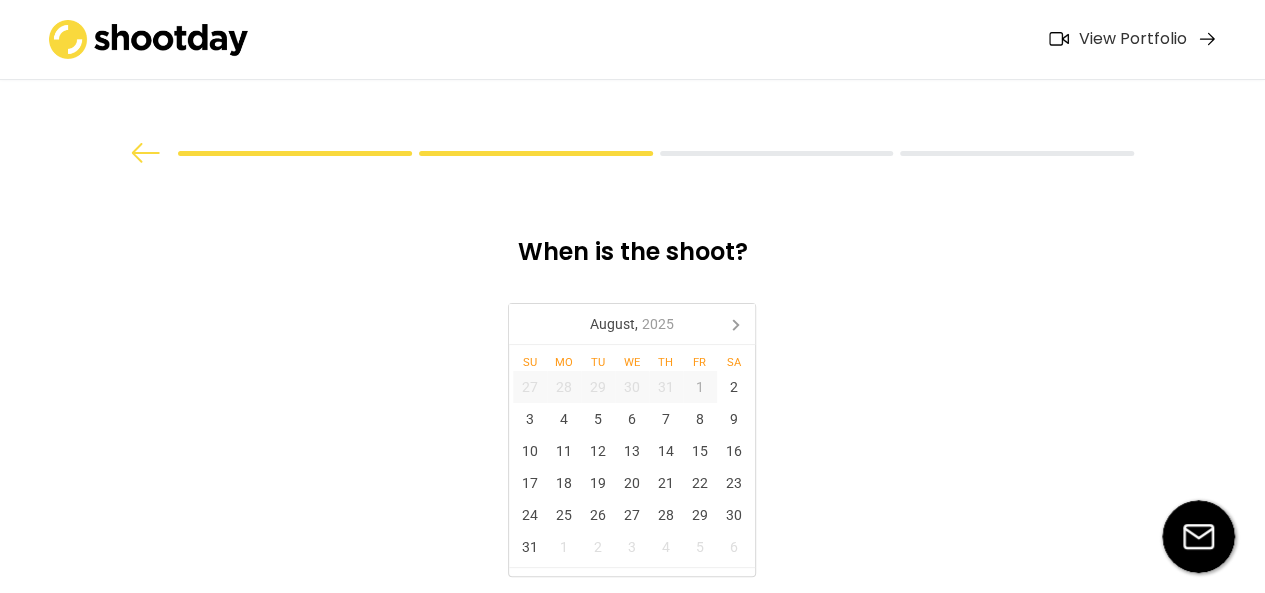 scroll, scrollTop: 80, scrollLeft: 0, axis: vertical 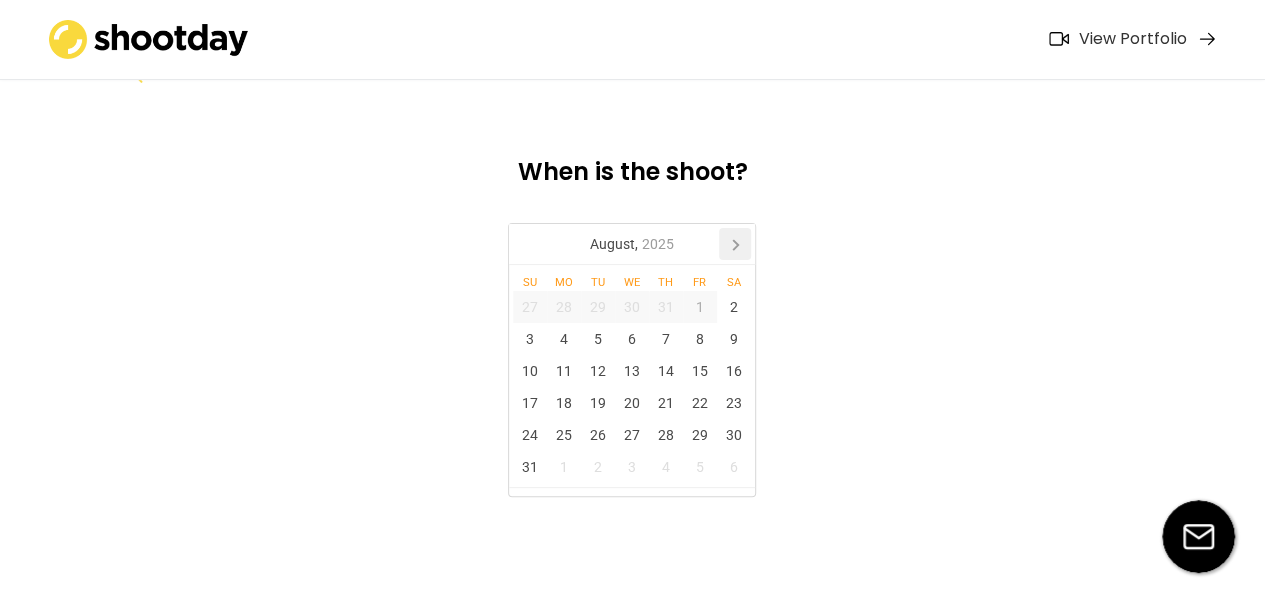 click 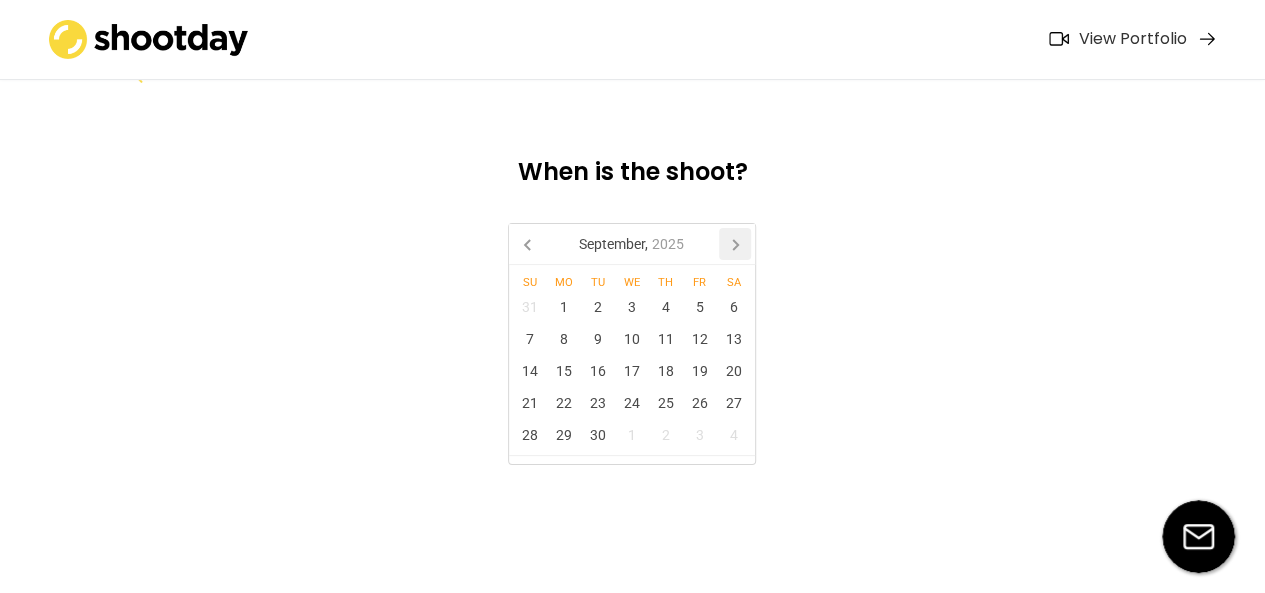 click 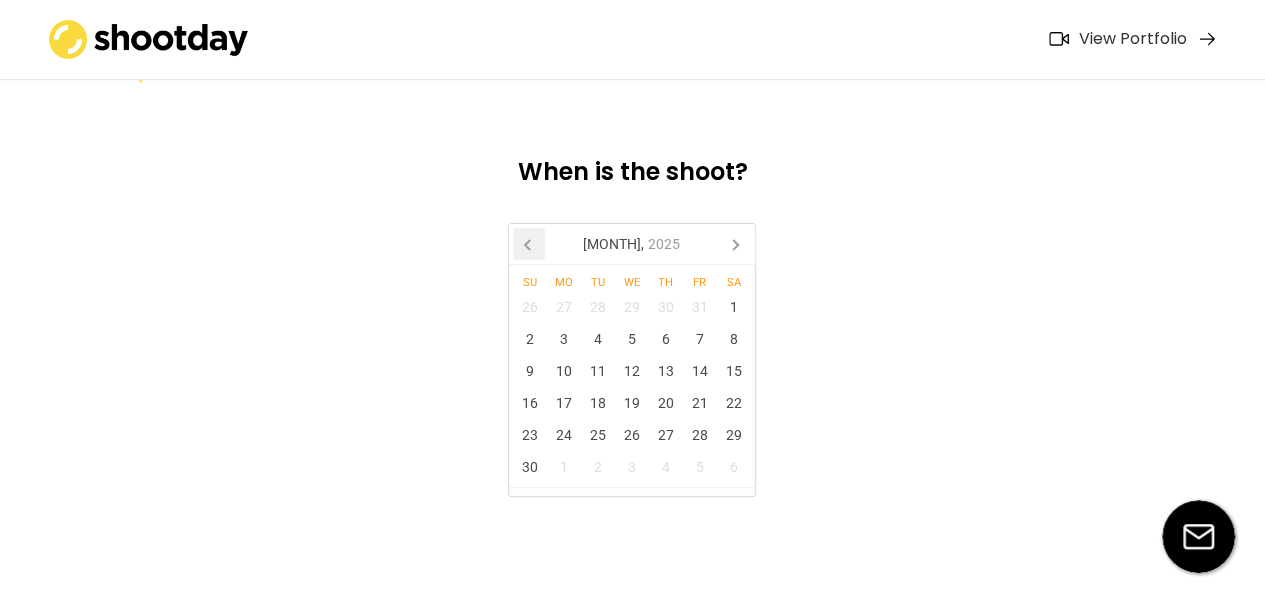 click 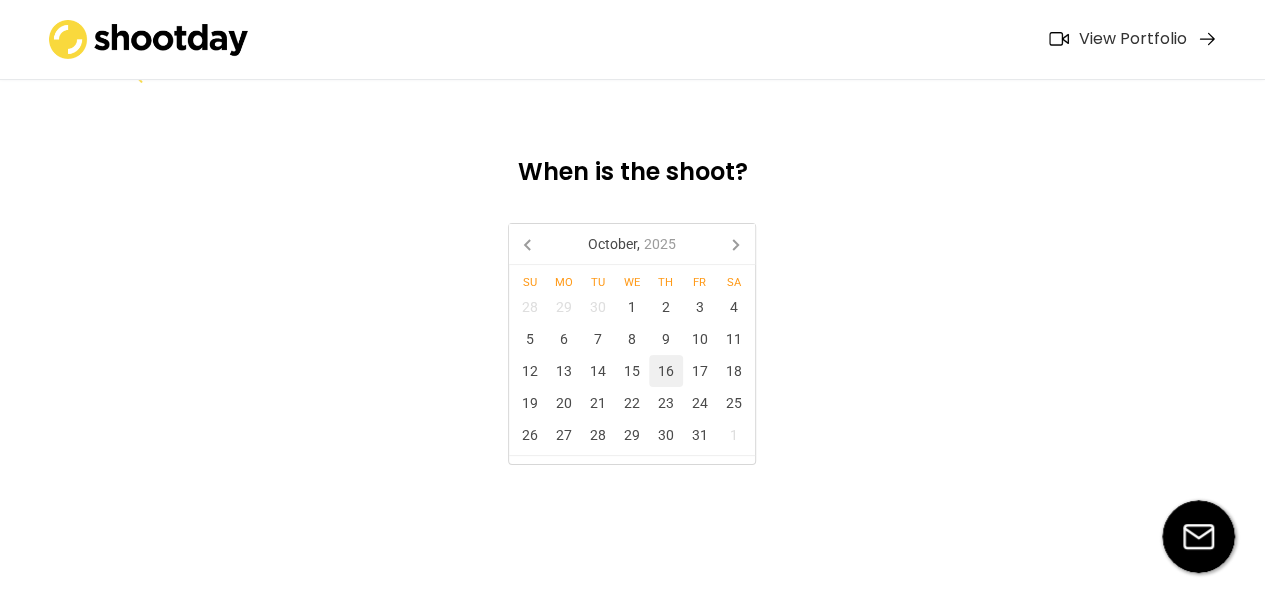 click on "16" at bounding box center [666, 371] 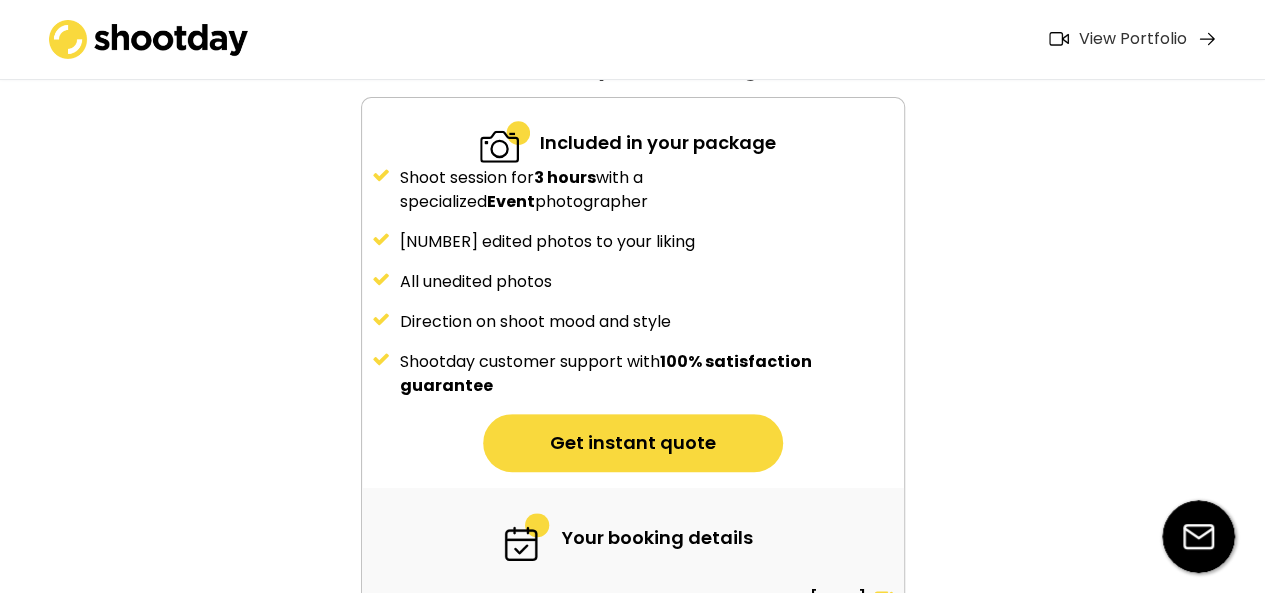 scroll, scrollTop: 218, scrollLeft: 0, axis: vertical 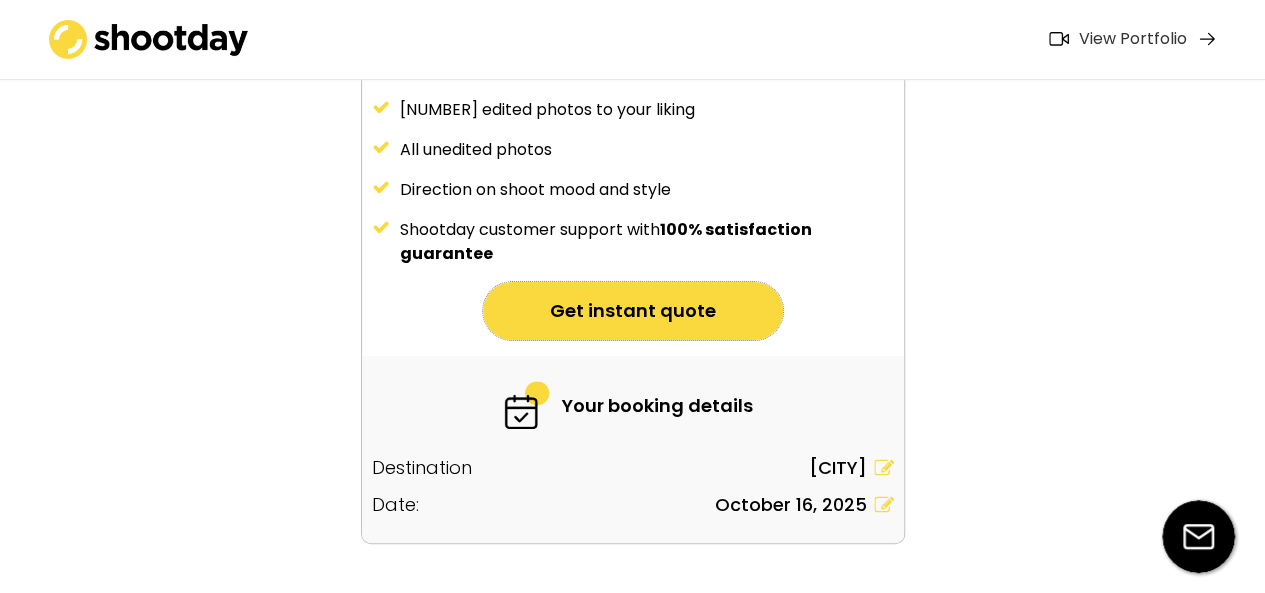 click on "Get instant quote" at bounding box center (633, 311) 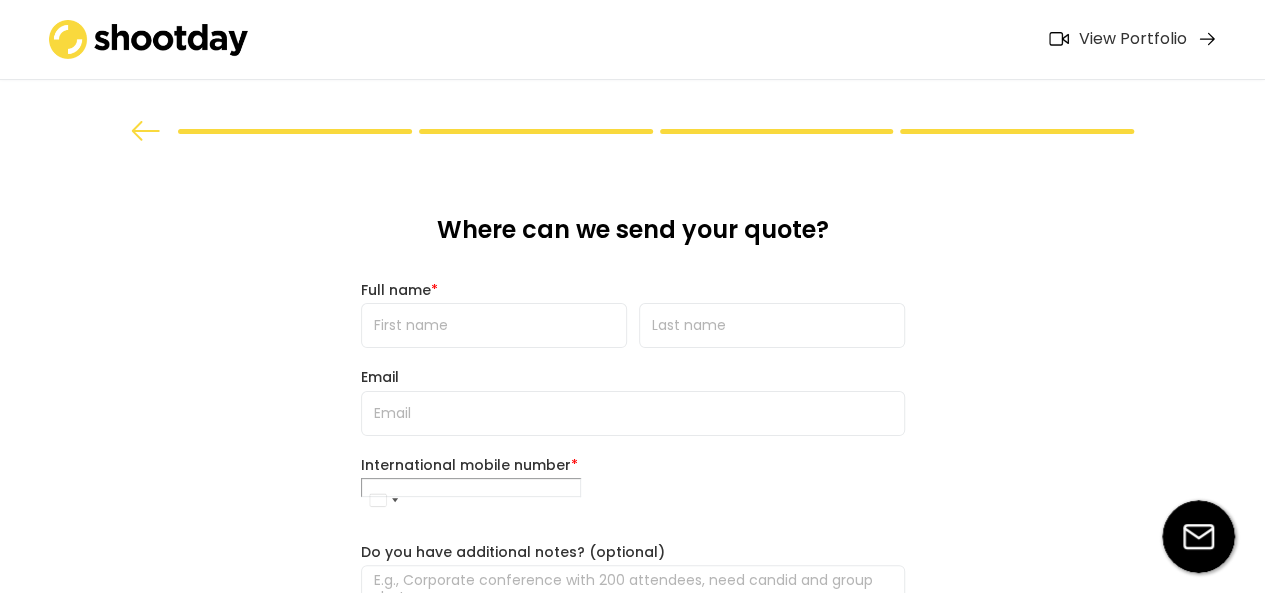 scroll, scrollTop: 0, scrollLeft: 0, axis: both 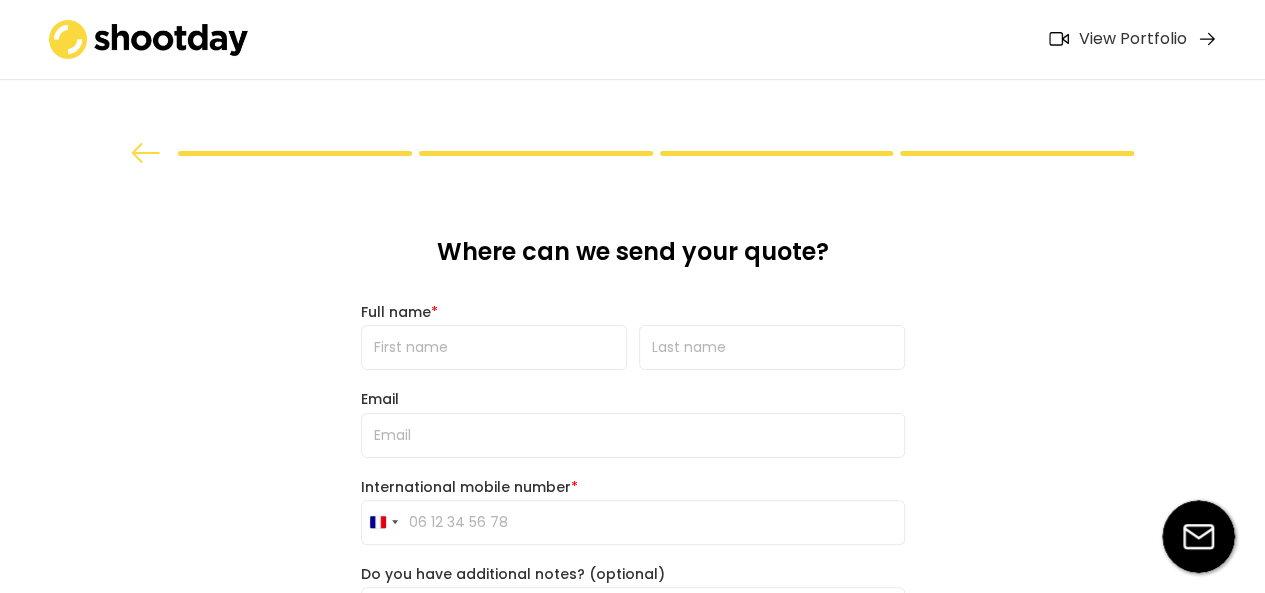 click at bounding box center [494, 347] 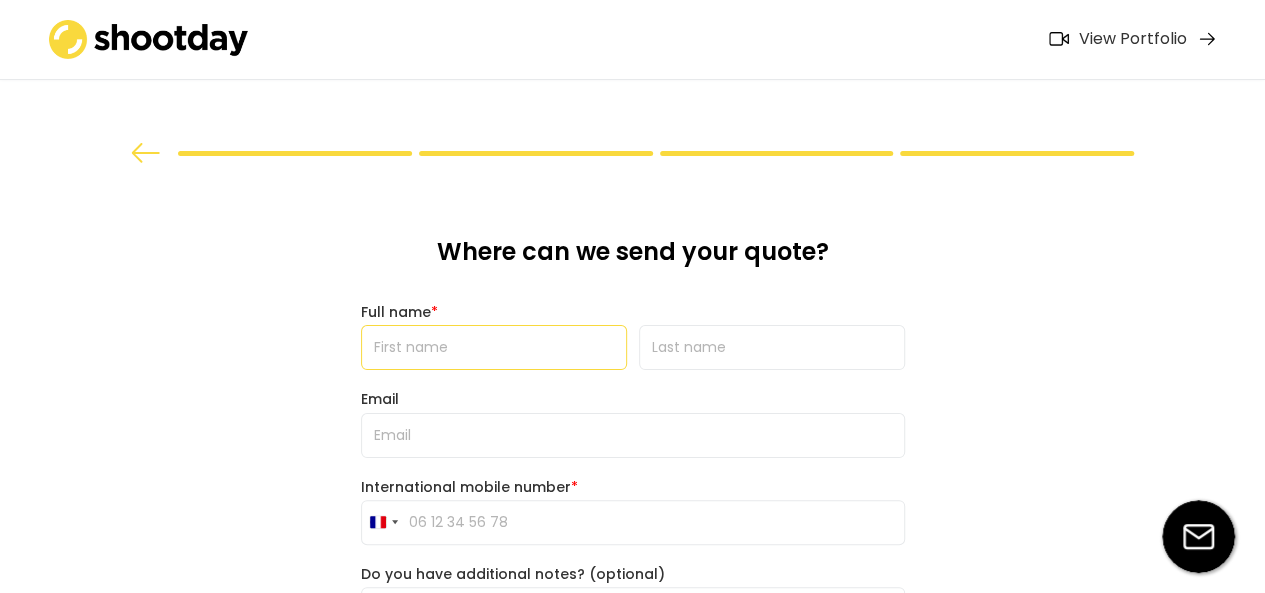 type on "[NAME]" 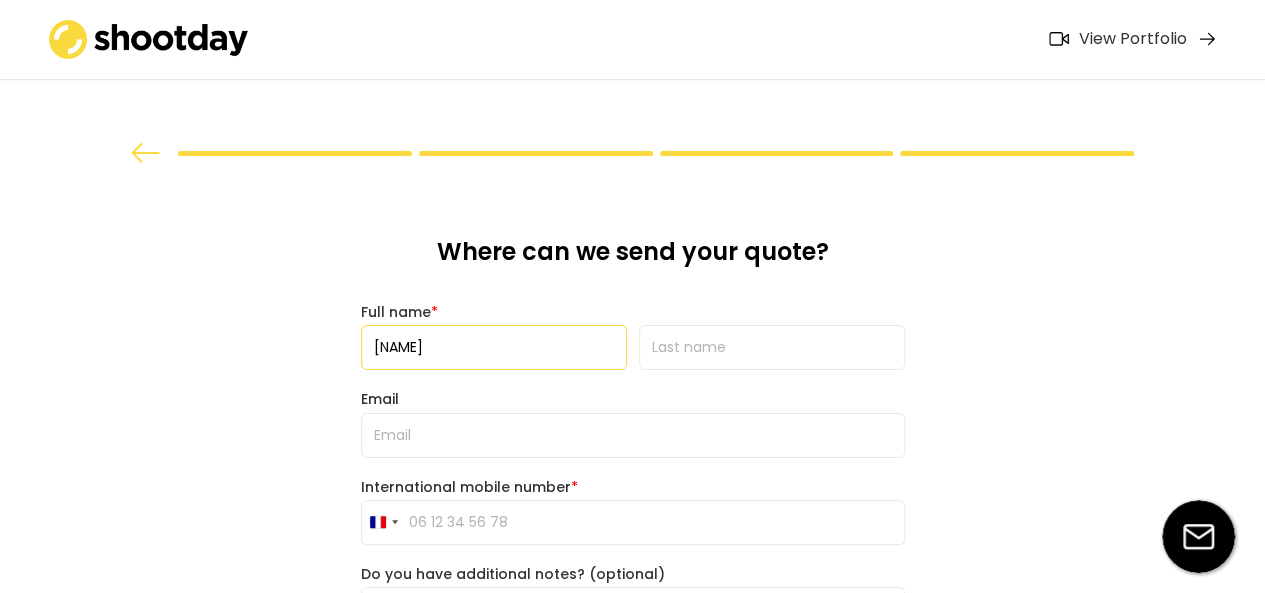 type on "[NAME]" 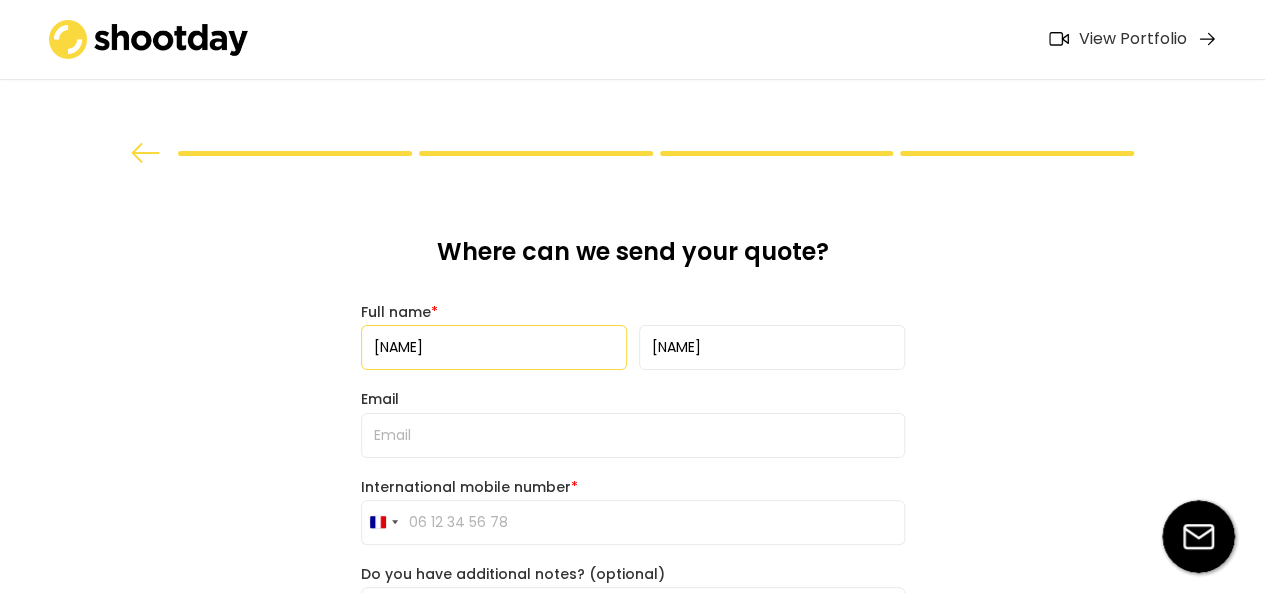 type on "+33 6 99 13 08 56" 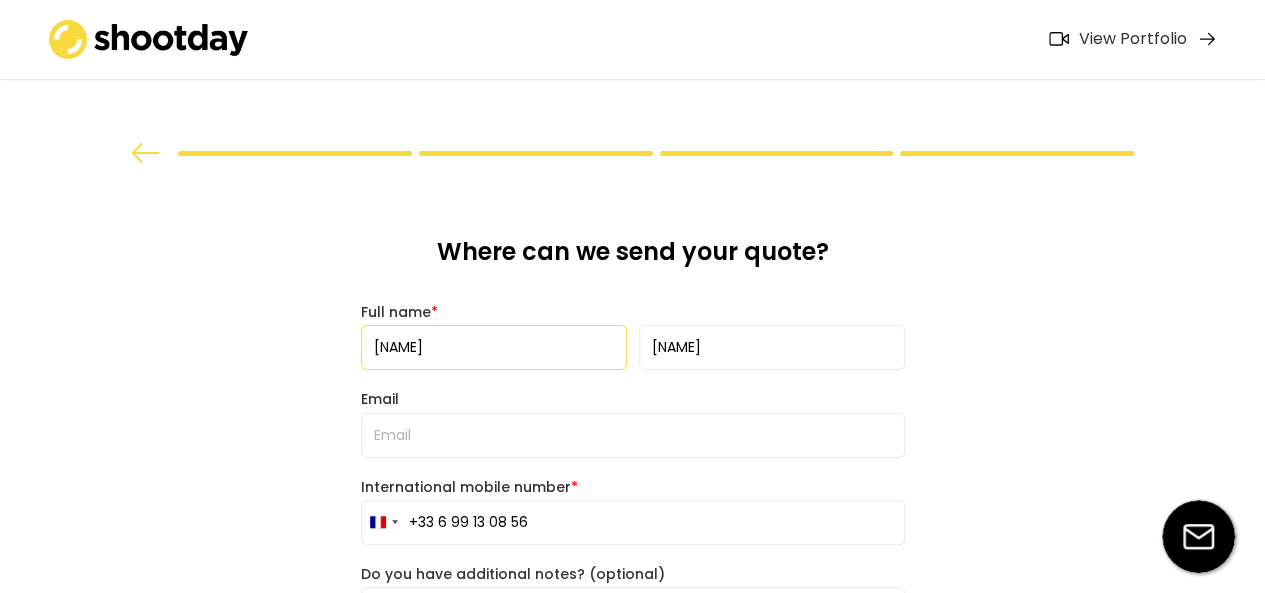 click at bounding box center [633, 435] 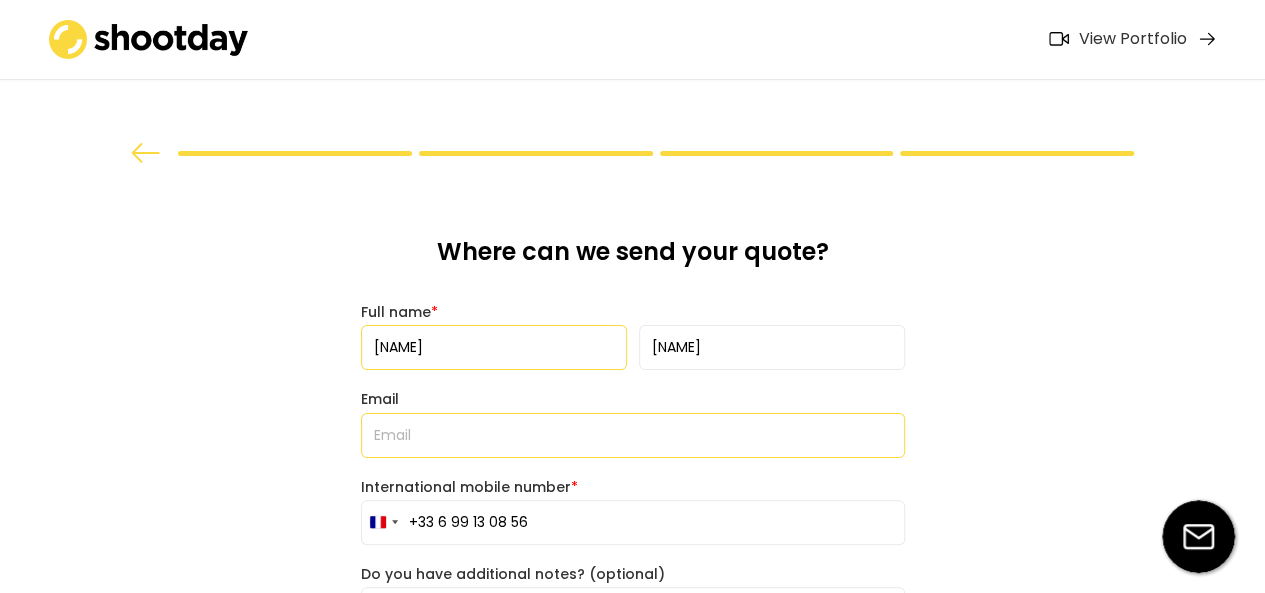 type on "clothilde.losay@[DOMAIN].com" 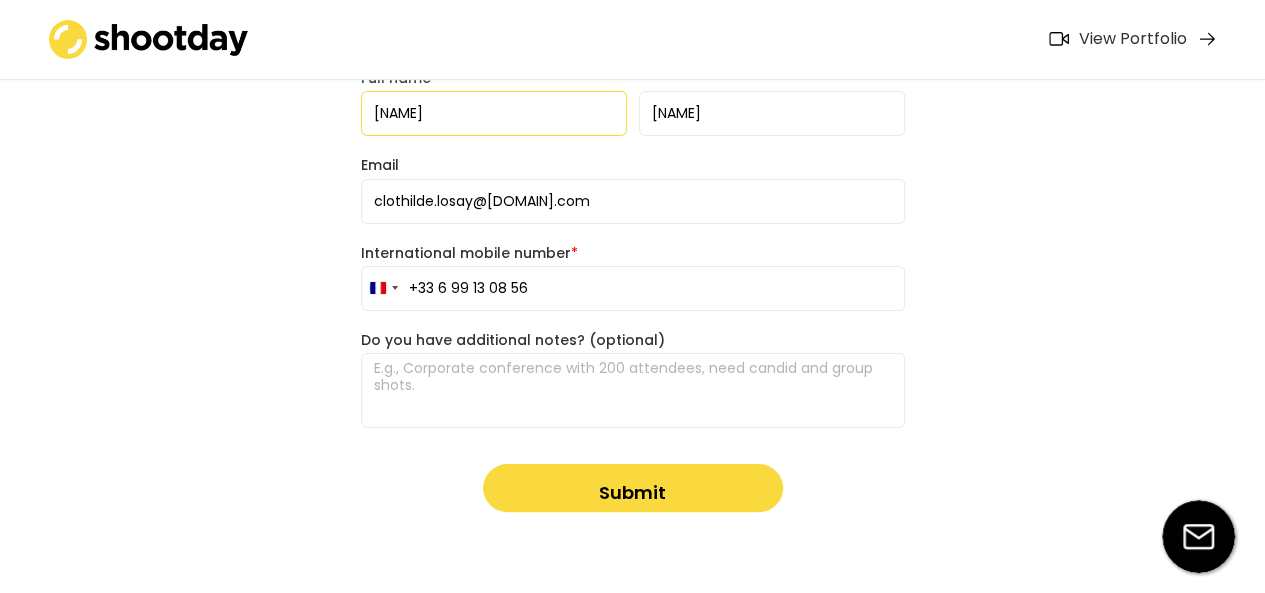 scroll, scrollTop: 252, scrollLeft: 0, axis: vertical 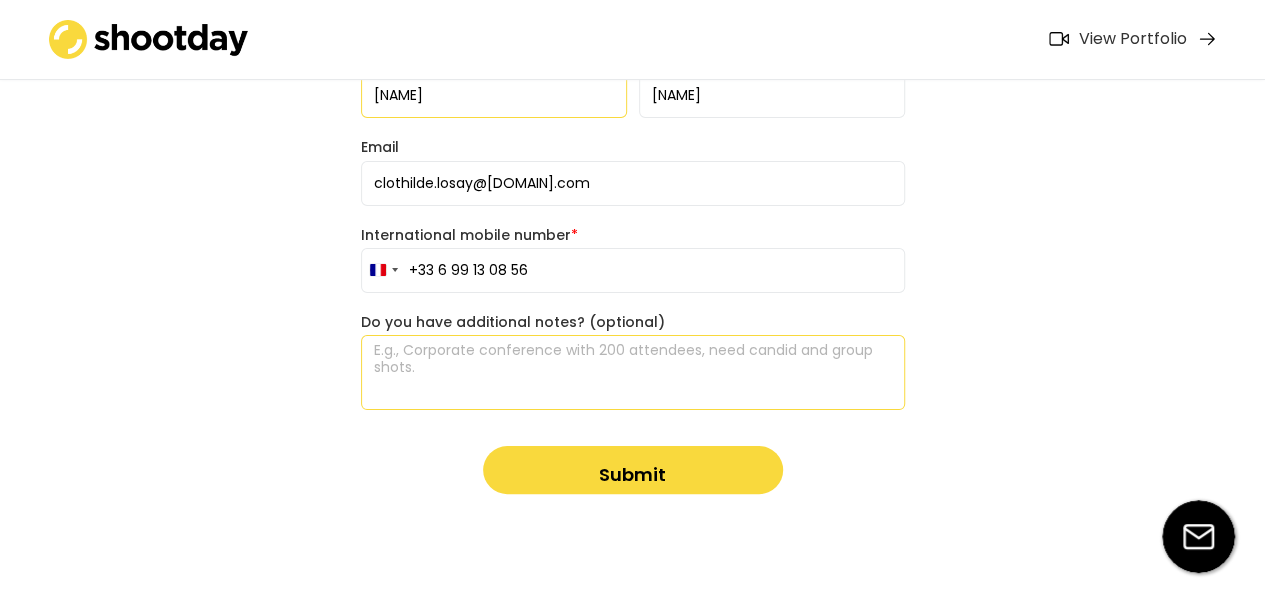 click at bounding box center (633, 372) 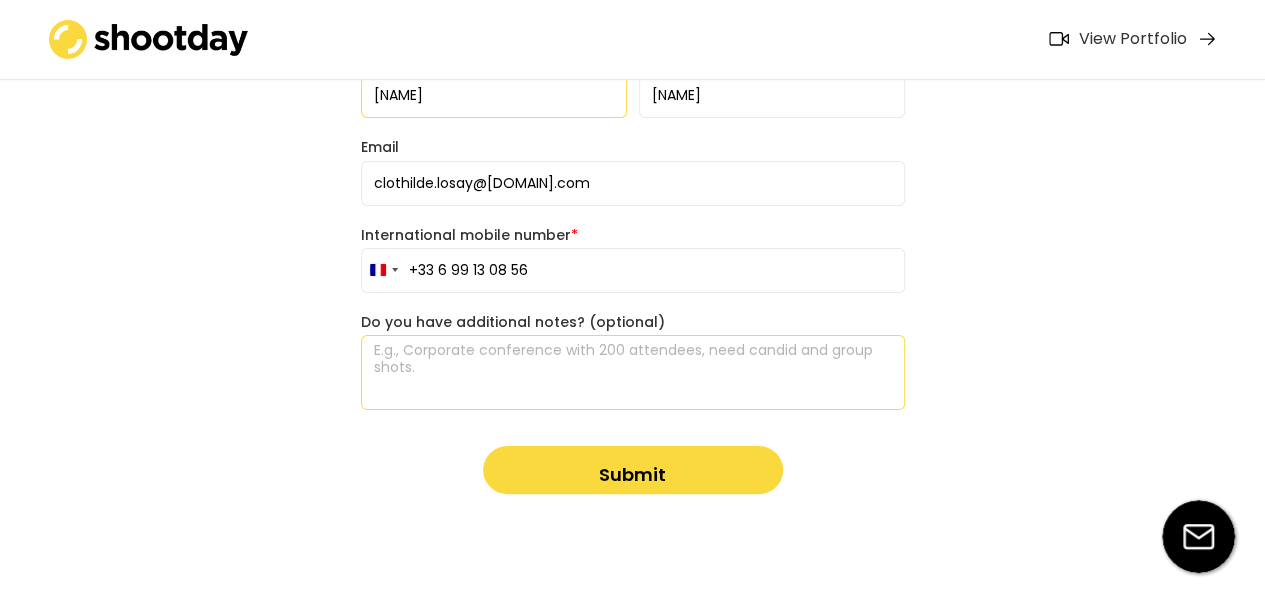 click on "Do you have additional notes? (optional)" at bounding box center (633, 322) 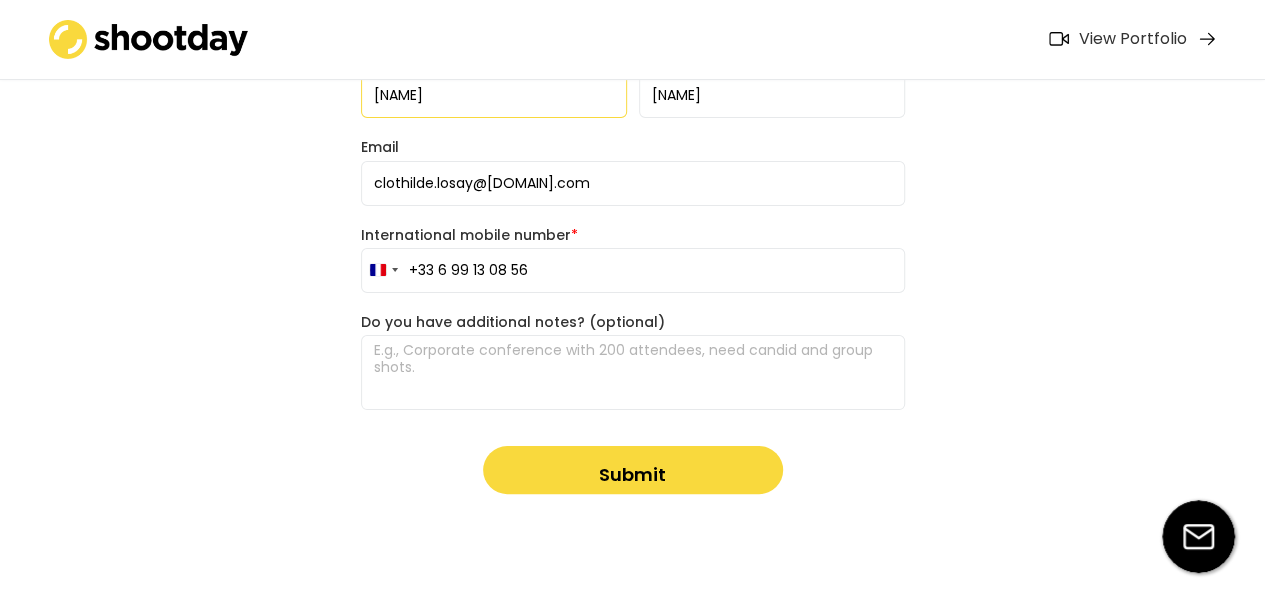 click at bounding box center (633, 372) 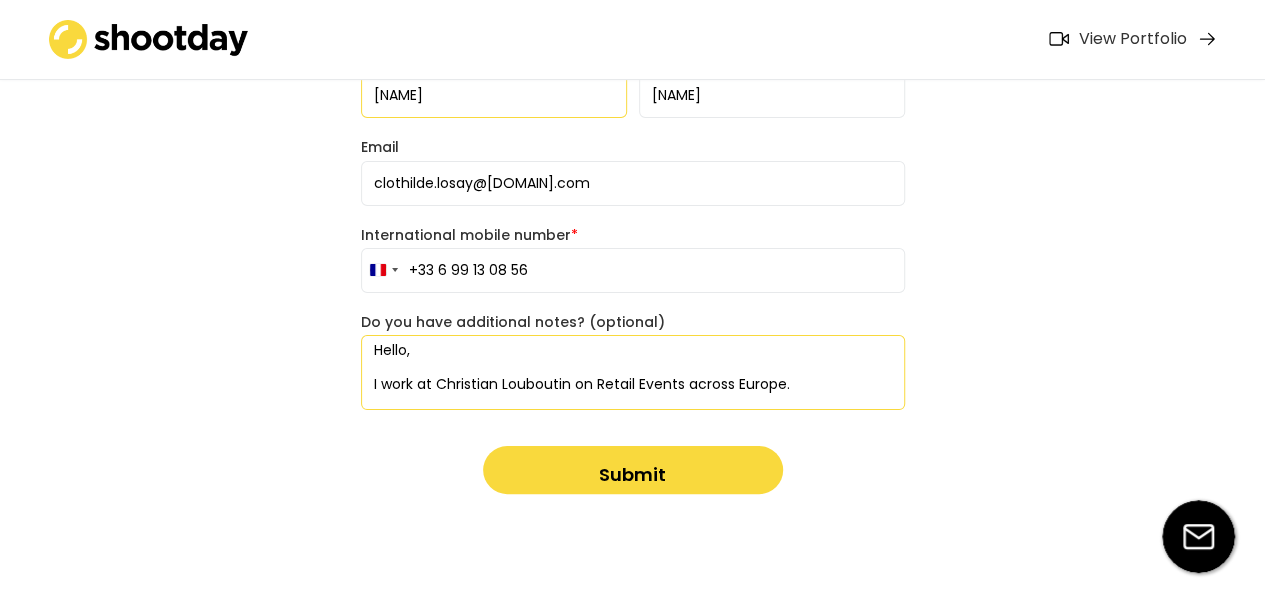 click on "Hello,
I work at Christian Louboutin on Retail Events across Europe." at bounding box center [633, 372] 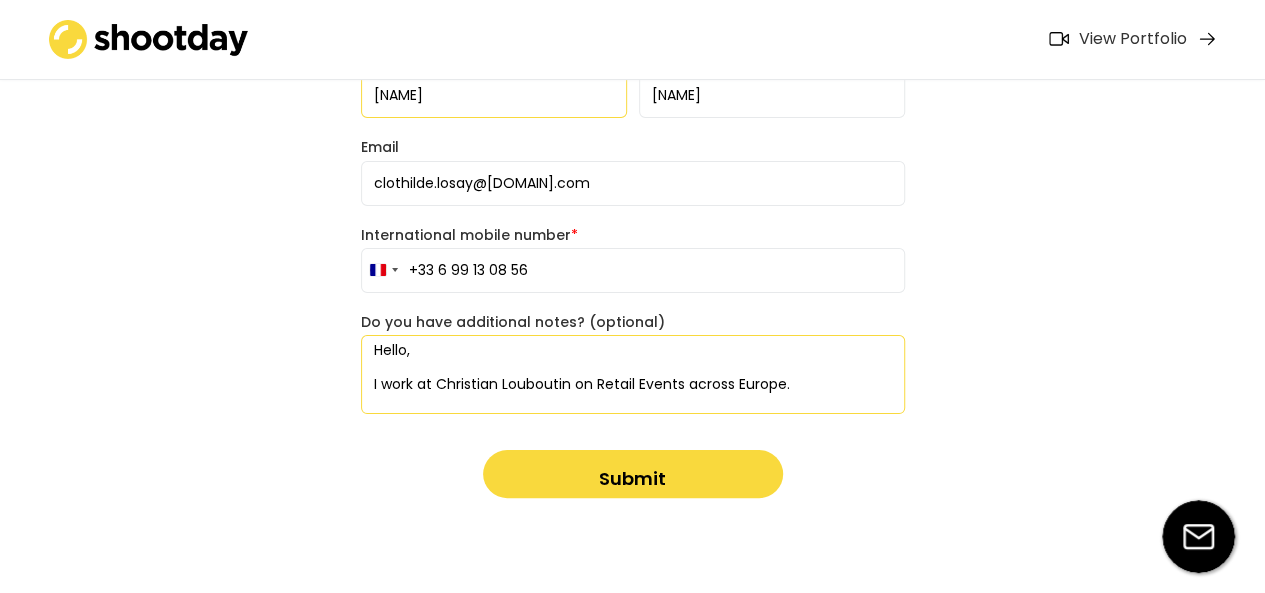 paste on "We are now planning a whisky tasting event at our [CITY] boutique on Thursday, [MONTH] [DAY].
Would you be available on this date, from 18:00 to 21:30 ? If so, could you kindly send us a quote?
Looking forward to your reply,
Kind Regards," 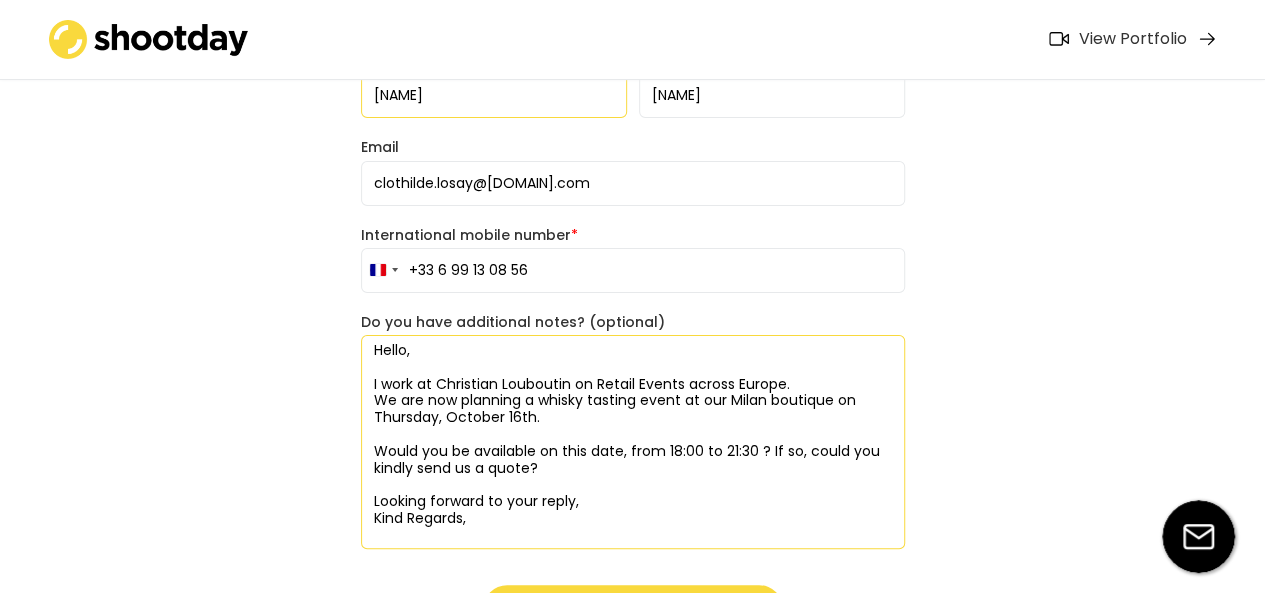 click on "Hello,
I work at Christian Louboutin on Retail Events across Europe.
We are now planning a whisky tasting event at our Milan boutique on Thursday, October 16th.
Would you be available on this date, from 18:00 to 21:30 ? If so, could you kindly send us a quote?
Looking forward to your reply,
Kind Regards," at bounding box center [633, 442] 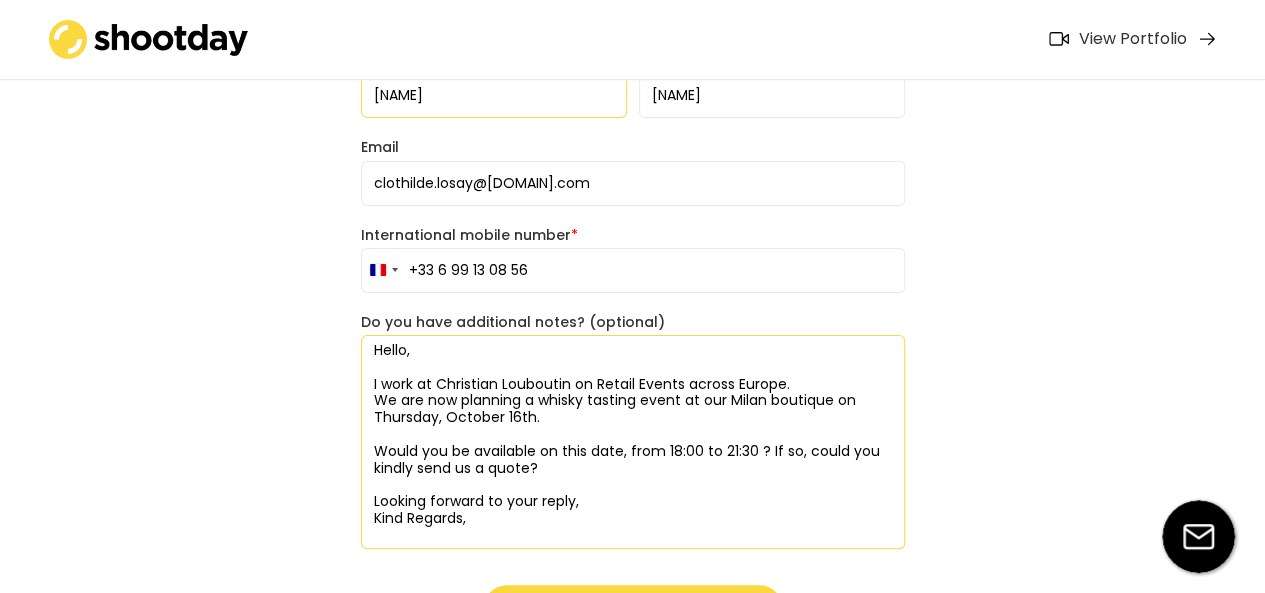 click on "Hello,
I work at Christian Louboutin on Retail Events across Europe.
We are now planning a whisky tasting event at our Milan boutique on Thursday, October 16th.
Would you be available on this date, from 18:00 to 21:30 ? If so, could you kindly send us a quote?
Looking forward to your reply,
Kind Regards," at bounding box center (633, 442) 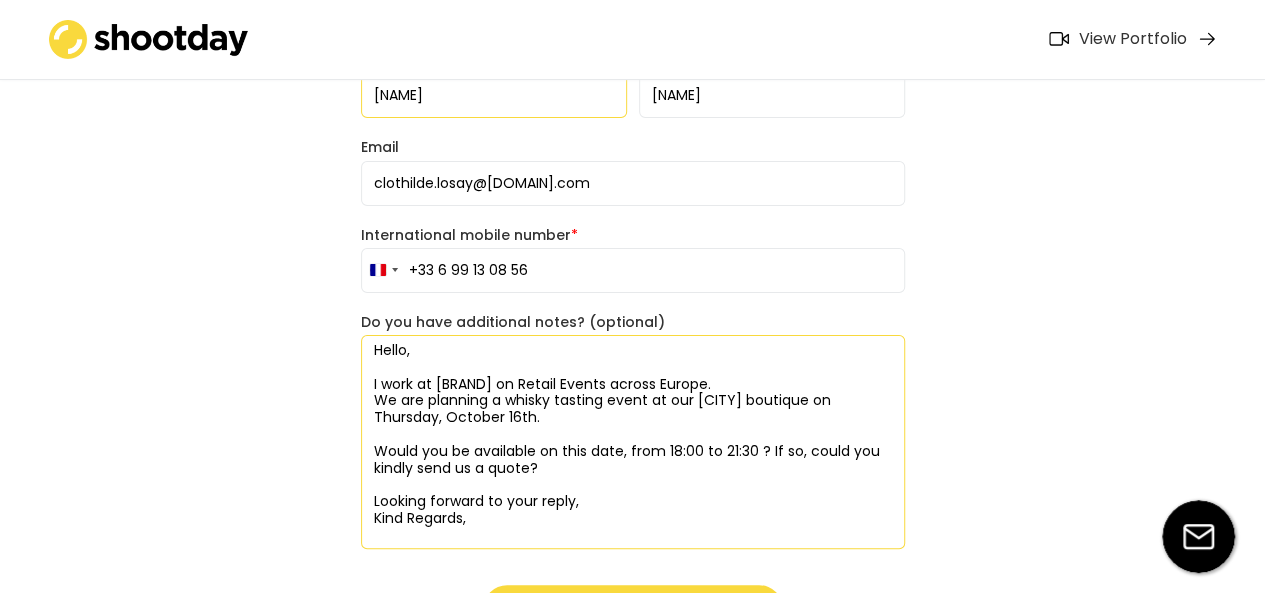 click on "Hello,
I work at [BRAND] on Retail Events across Europe.
We are planning a whisky tasting event at our [CITY] boutique on Thursday, October 16th.
Would you be available on this date, from 18:00 to 21:30 ? If so, could you kindly send us a quote?
Looking forward to your reply,
Kind Regards," at bounding box center [633, 442] 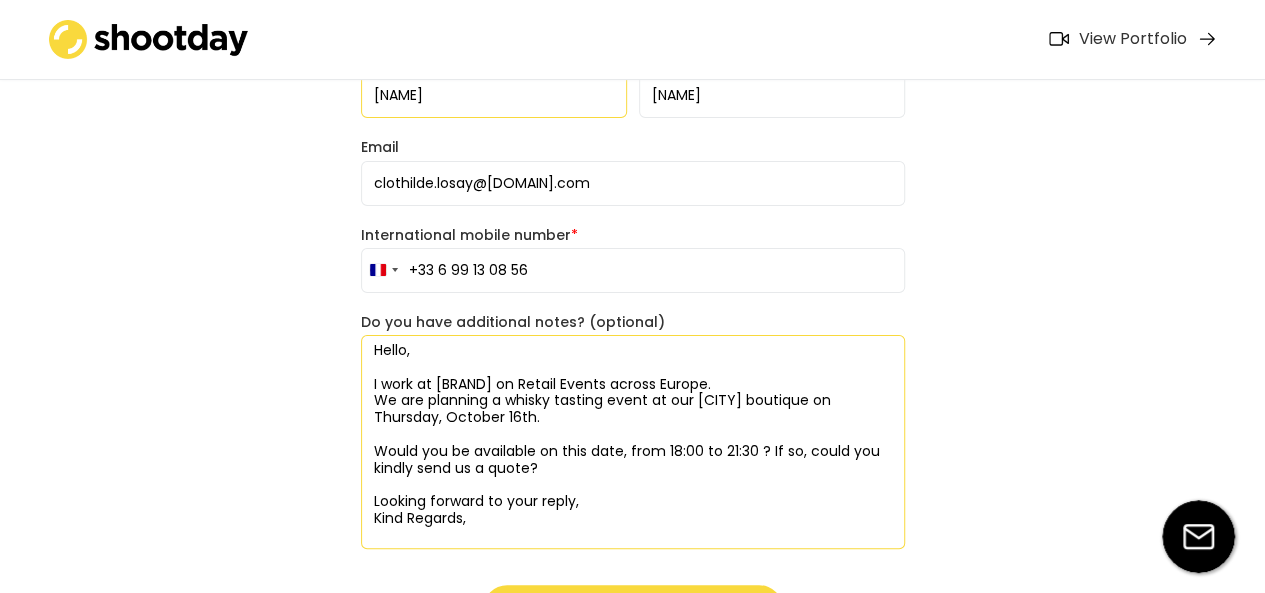 click on "Hello,
I work at [BRAND] on Retail Events across Europe.
We are planning a whisky tasting event at our [CITY] boutique on Thursday, October 16th.
Would you be available on this date, from 18:00 to 21:30 ? If so, could you kindly send us a quote?
Looking forward to your reply,
Kind Regards," at bounding box center [633, 442] 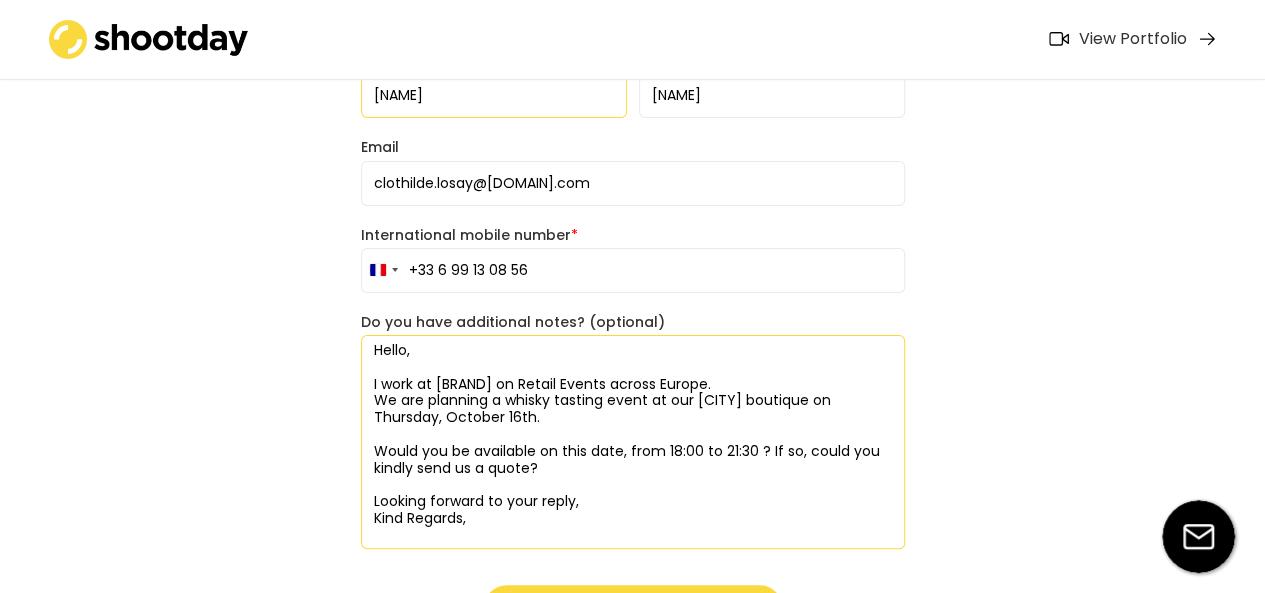click on "Hello,
I work at [BRAND] on Retail Events across Europe.
We are planning a whisky tasting event at our [CITY] boutique on Thursday, October 16th.
Would you be available on this date, from 18:00 to 21:30 ? If so, could you kindly send us a quote?
Looking forward to your reply,
Kind Regards," at bounding box center (633, 442) 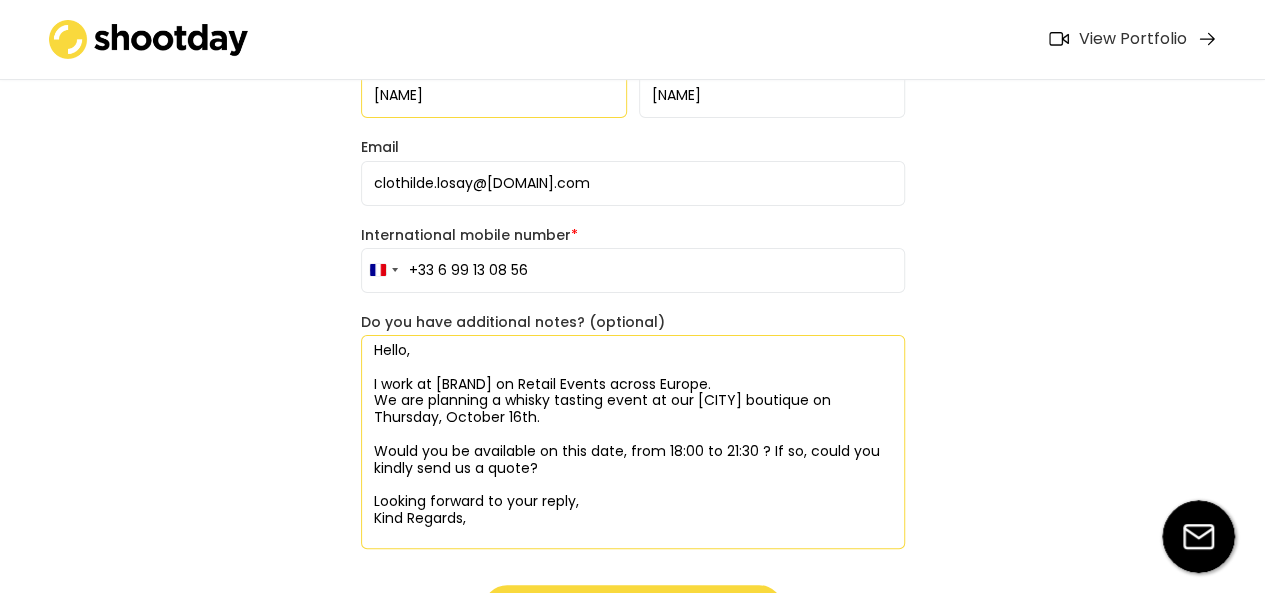 click on "Hello,
I work at [BRAND] on Retail Events across Europe.
We are planning a whisky tasting event at our [CITY] boutique on Thursday, October 16th.
Would you be available on this date, from 18:00 to 21:30 ? If so, could you kindly send us a quote?
Looking forward to your reply,
Kind Regards," at bounding box center (633, 442) 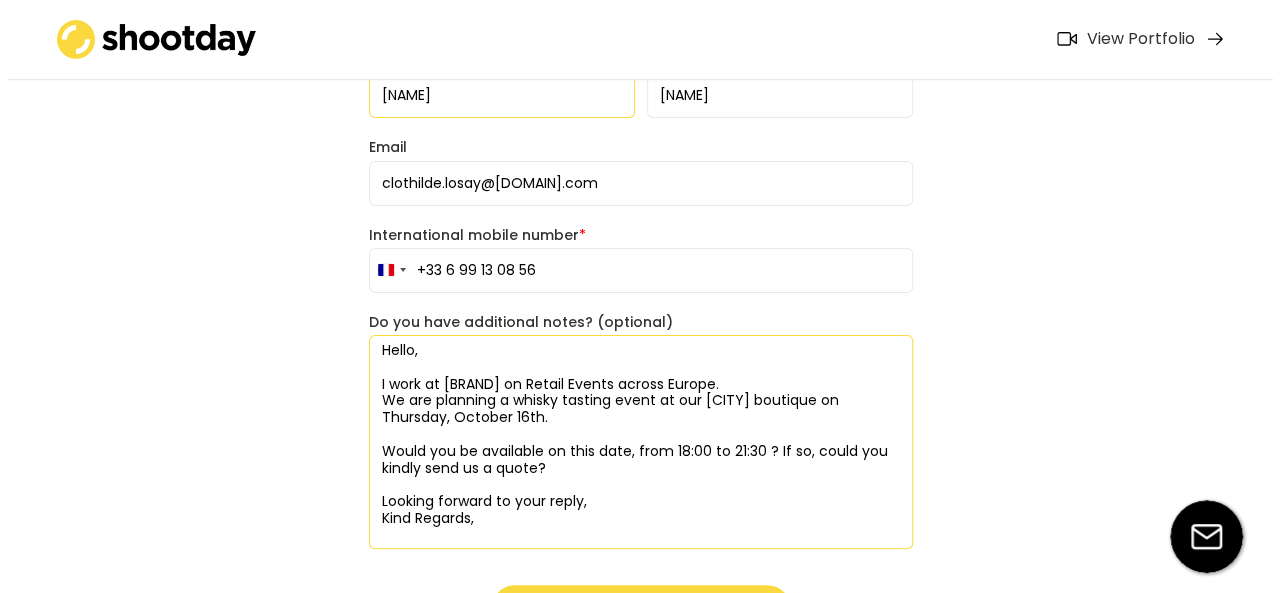 scroll, scrollTop: 352, scrollLeft: 0, axis: vertical 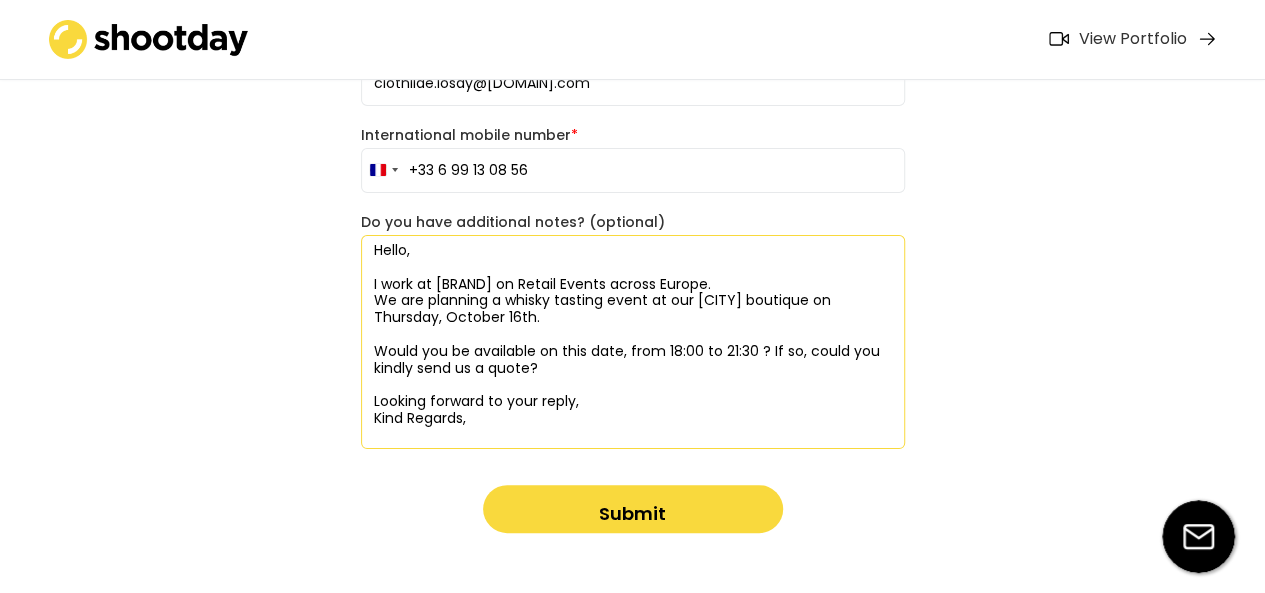 click on "Hello,
I work at [BRAND] on Retail Events across Europe.
We are planning a whisky tasting event at our [CITY] boutique on Thursday, October 16th.
Would you be available on this date, from 18:00 to 21:30 ? If so, could you kindly send us a quote?
Looking forward to your reply,
Kind Regards," at bounding box center [633, 342] 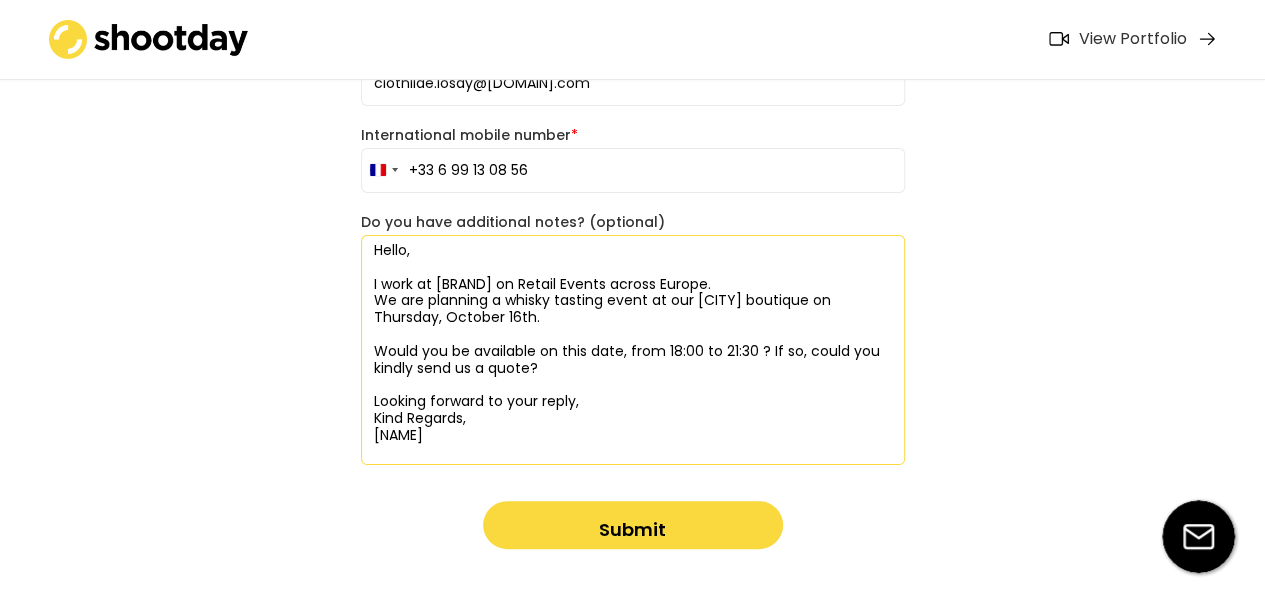 drag, startPoint x: 484, startPoint y: 437, endPoint x: 312, endPoint y: 188, distance: 302.63013 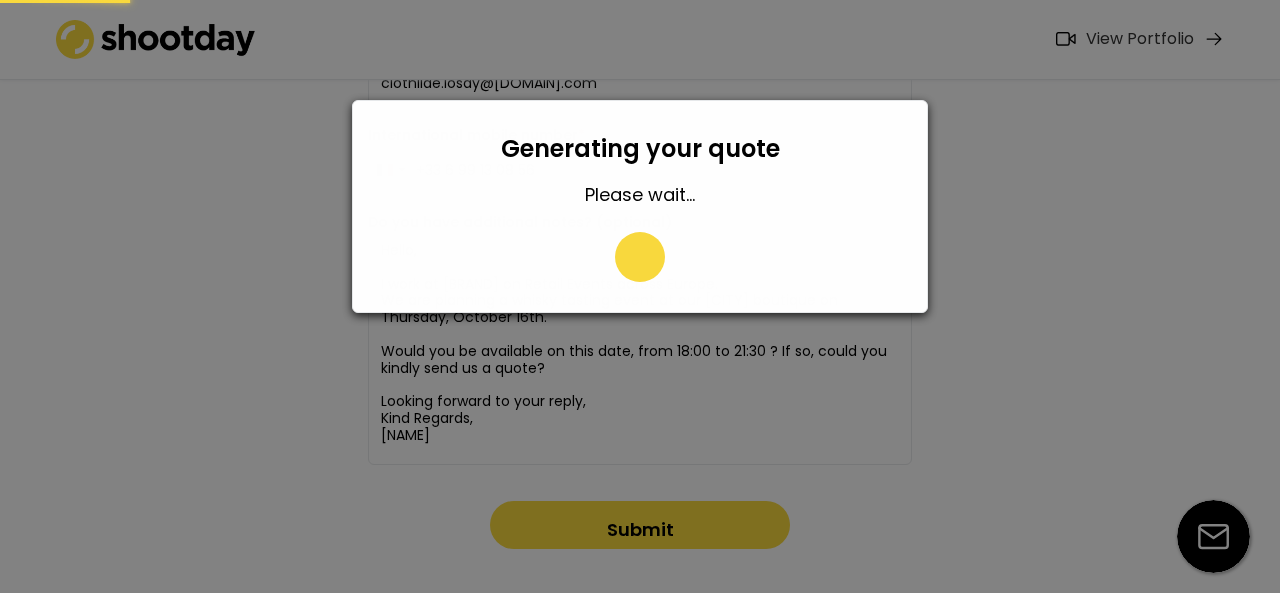 type on "[PHONE]" 